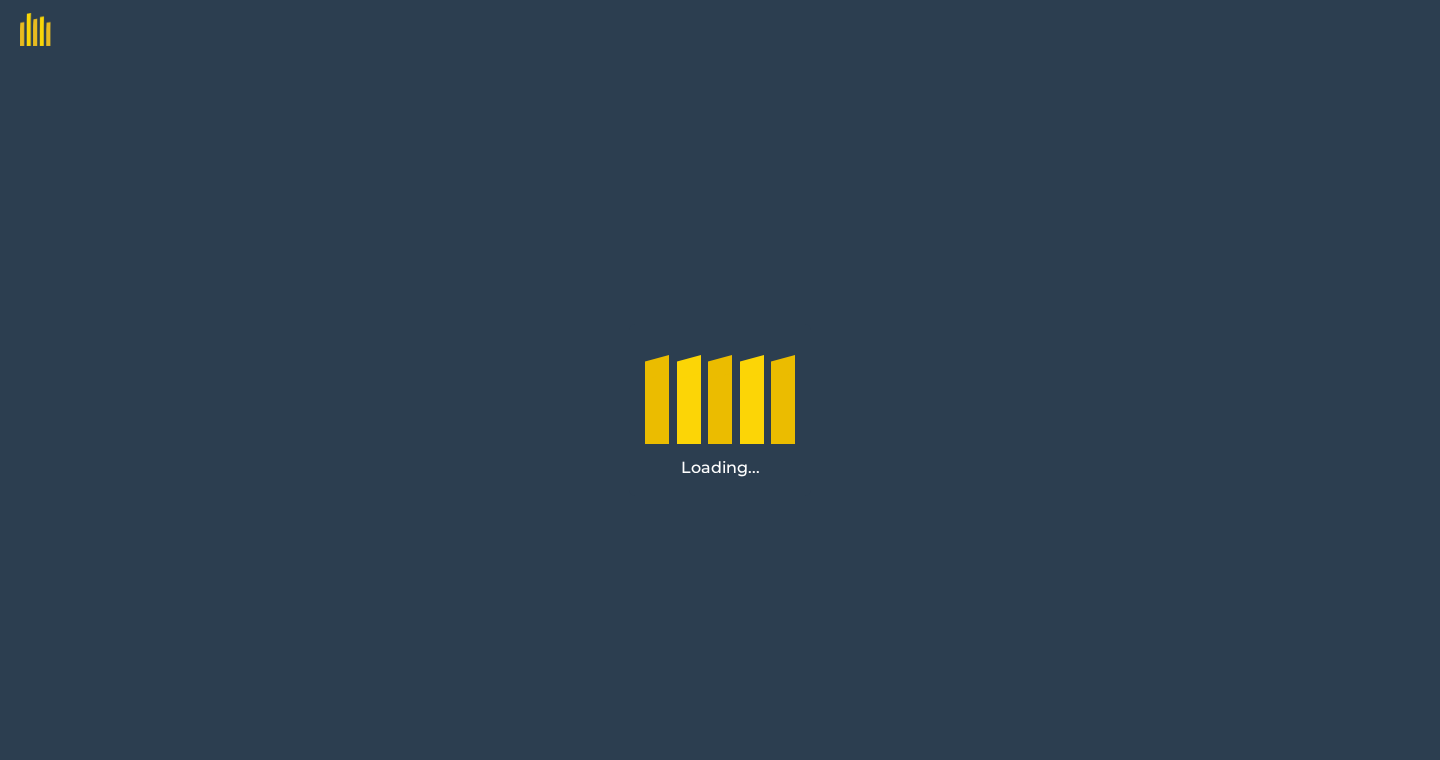 scroll, scrollTop: 0, scrollLeft: 0, axis: both 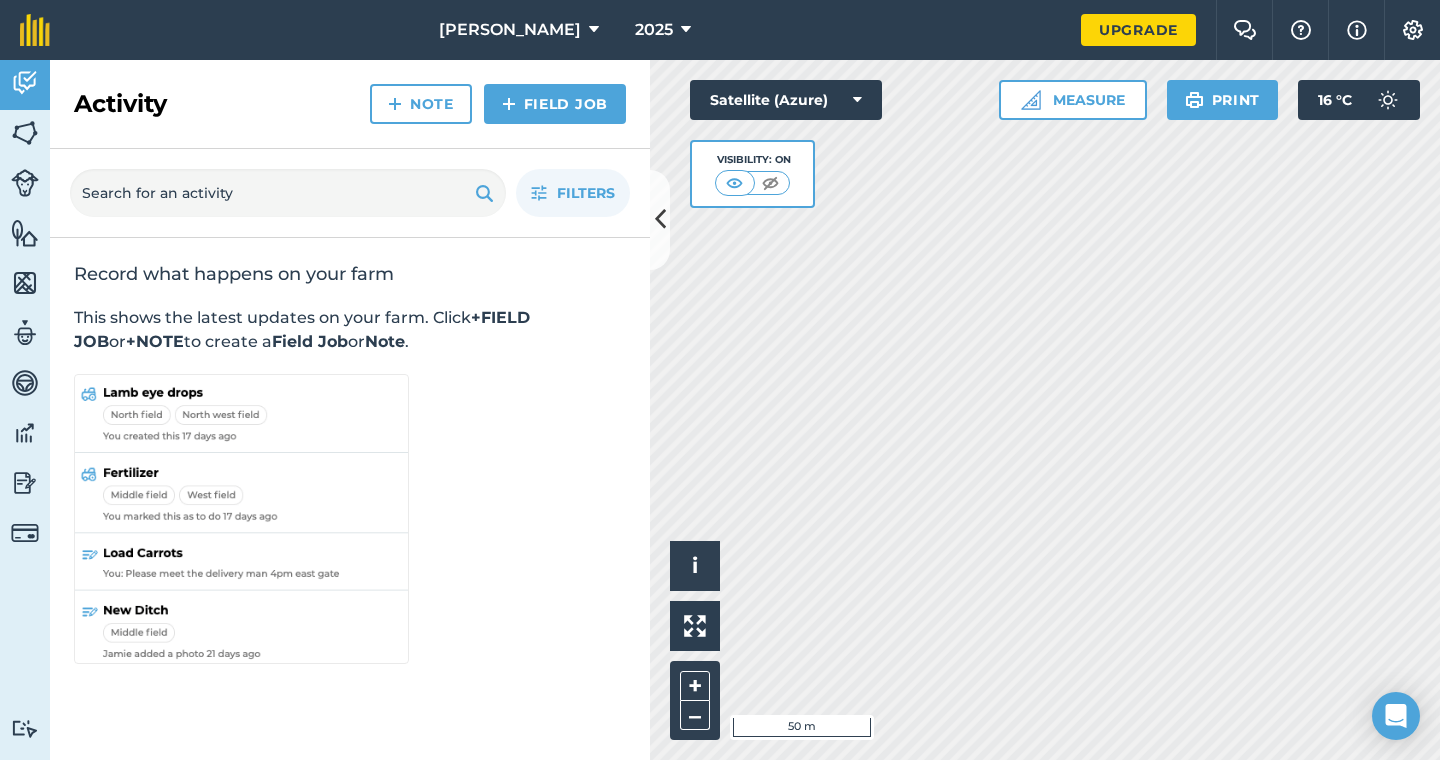 click at bounding box center [25, 133] 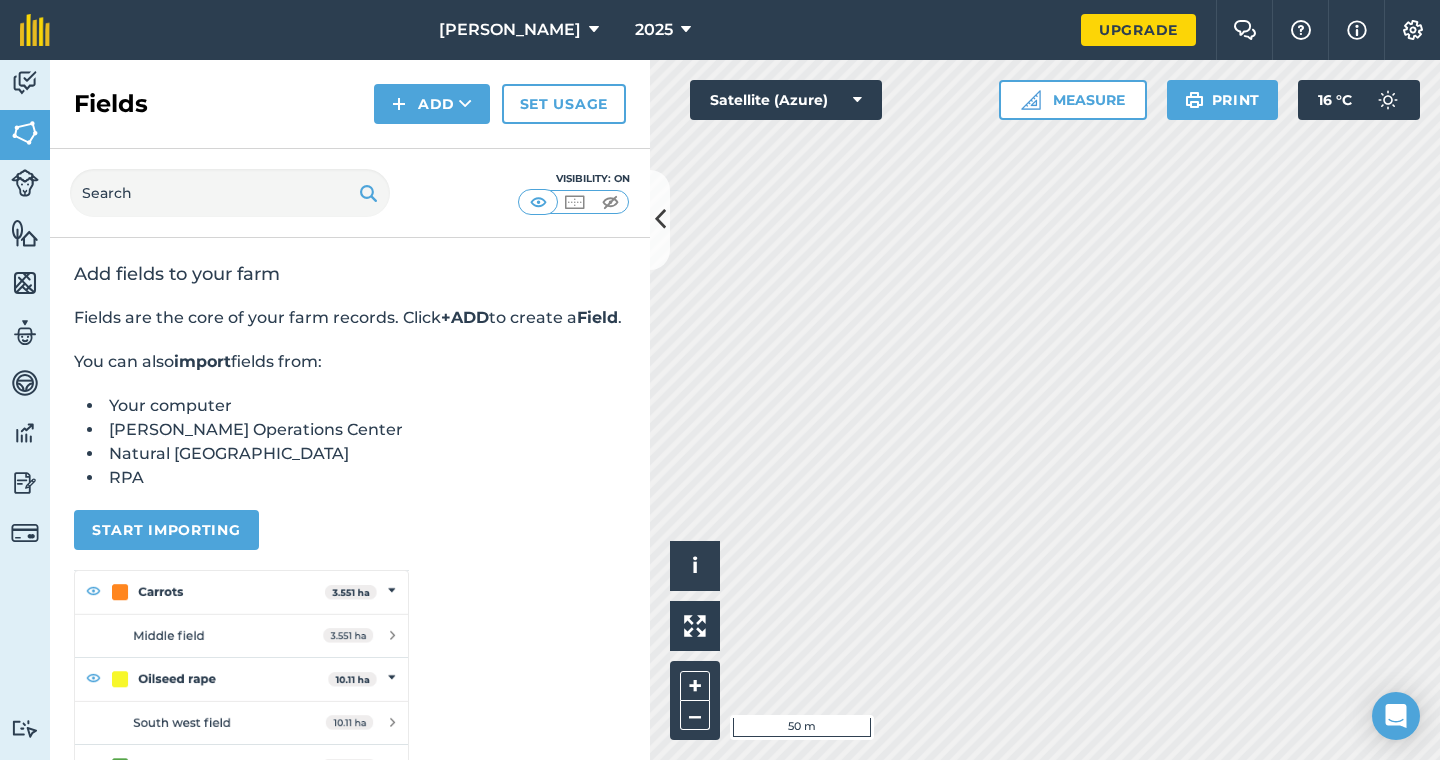 click at bounding box center (660, 220) 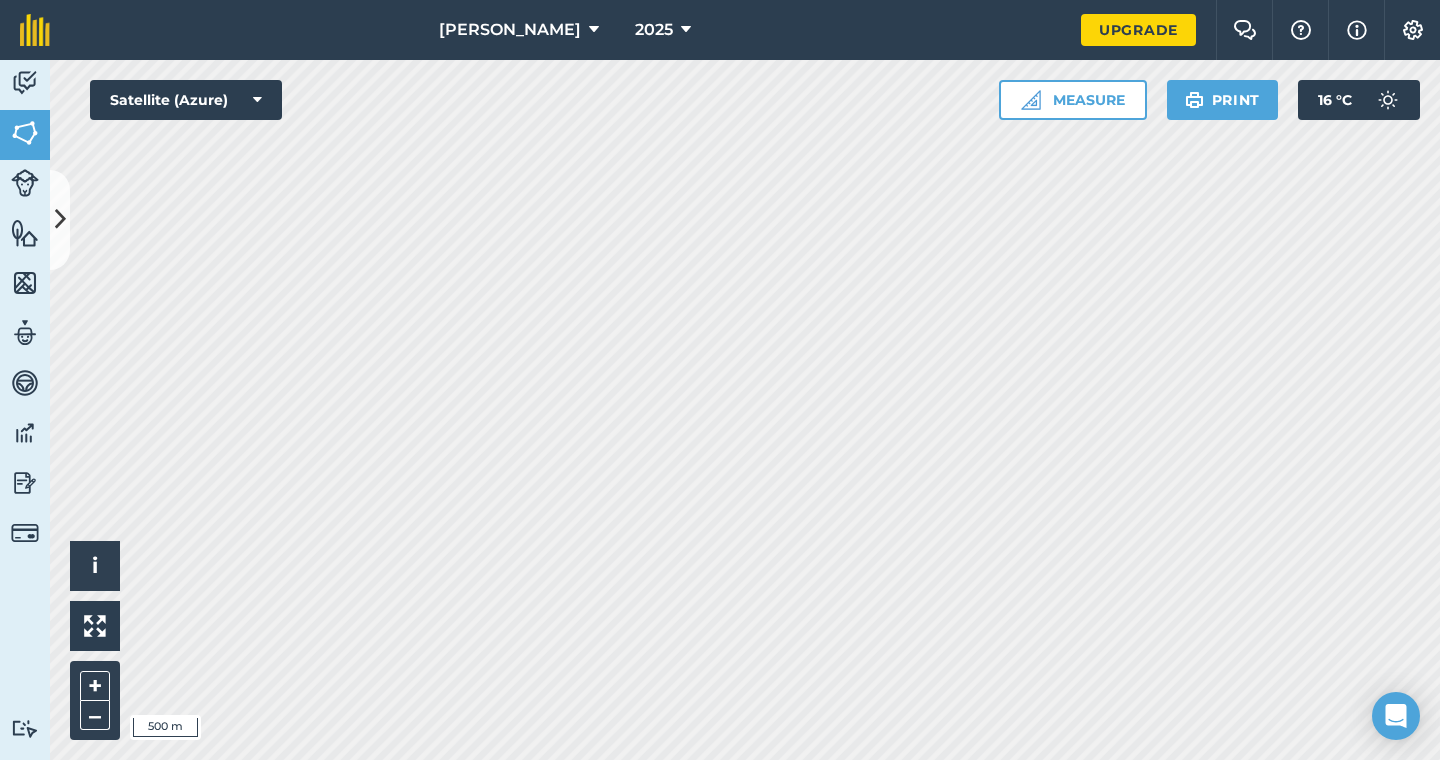 click at bounding box center (25, 133) 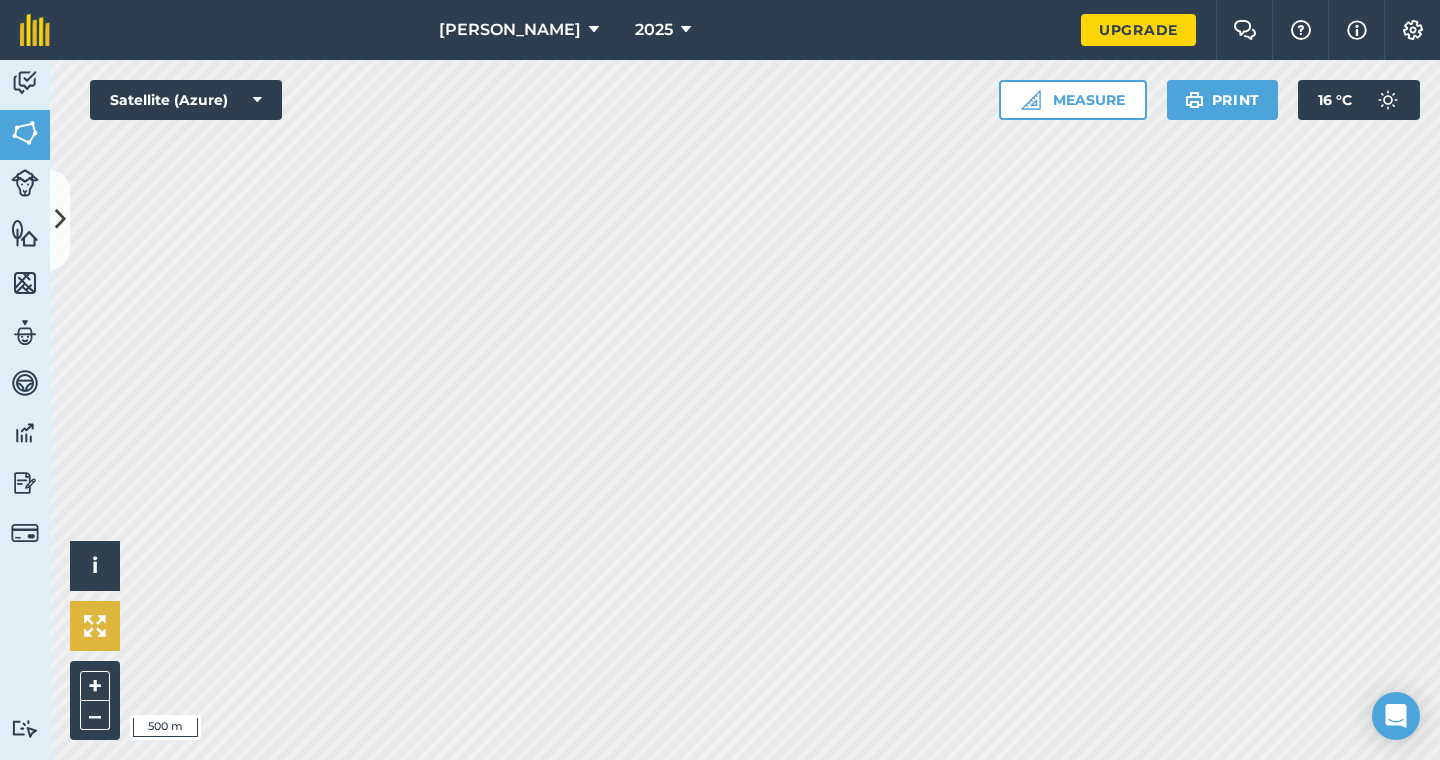 click at bounding box center (95, 626) 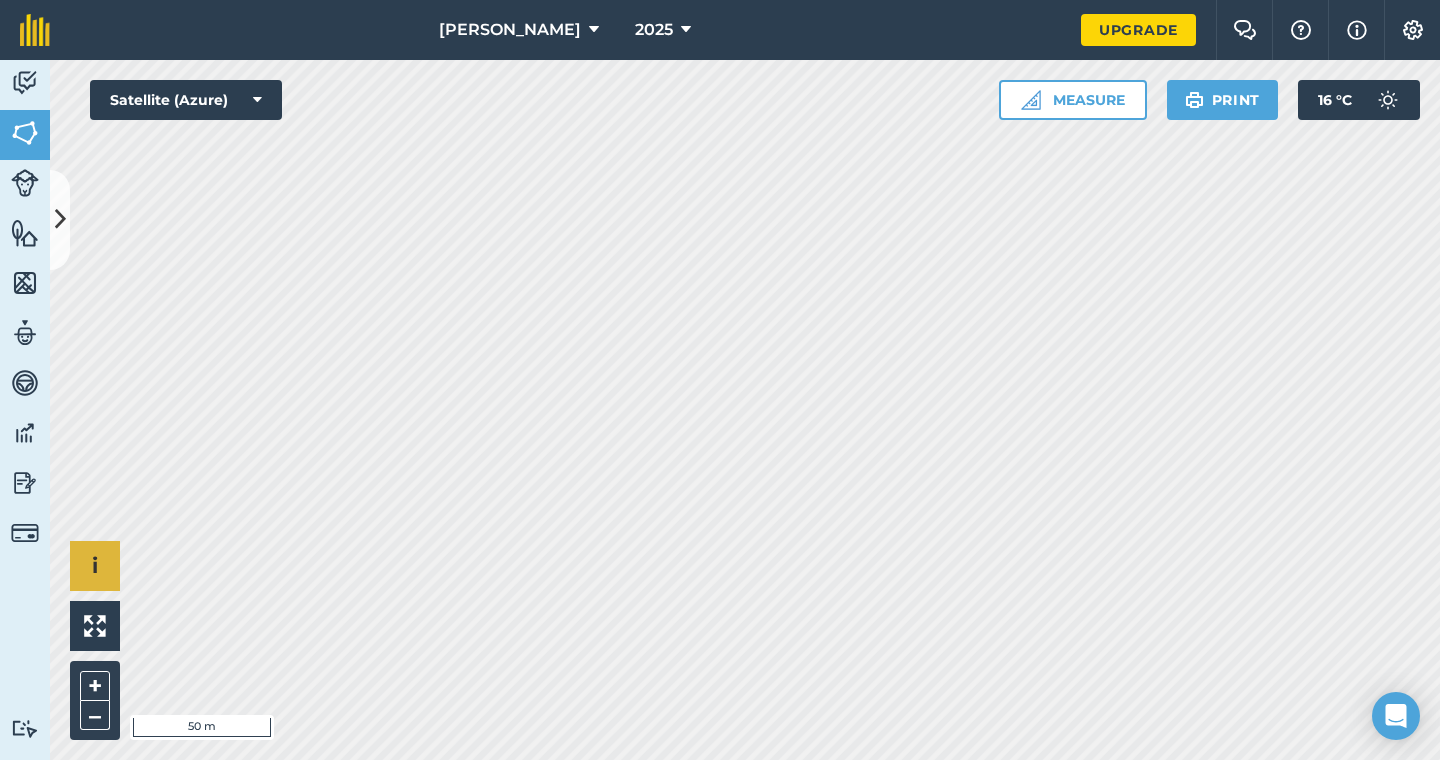 click on "i" at bounding box center [95, 566] 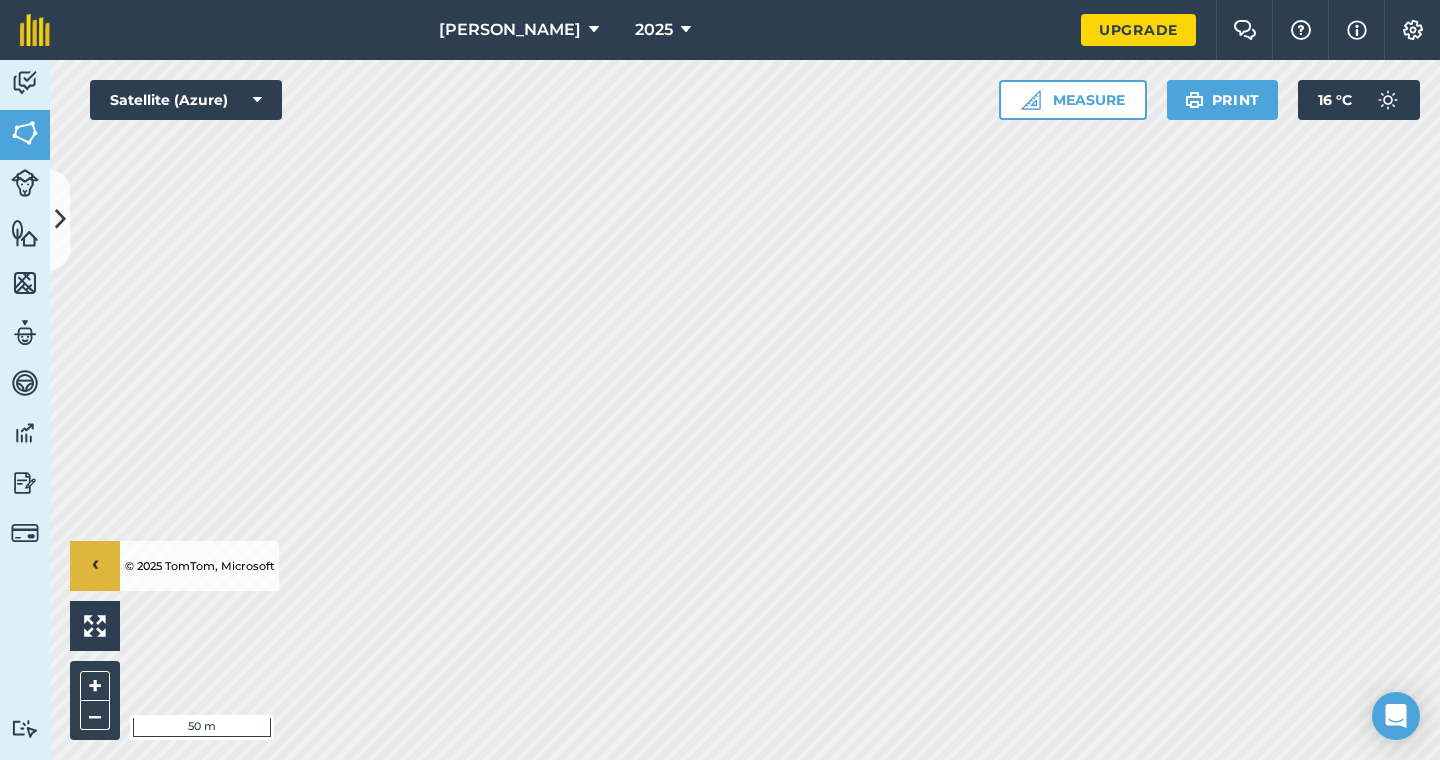 click on "›" at bounding box center (95, 566) 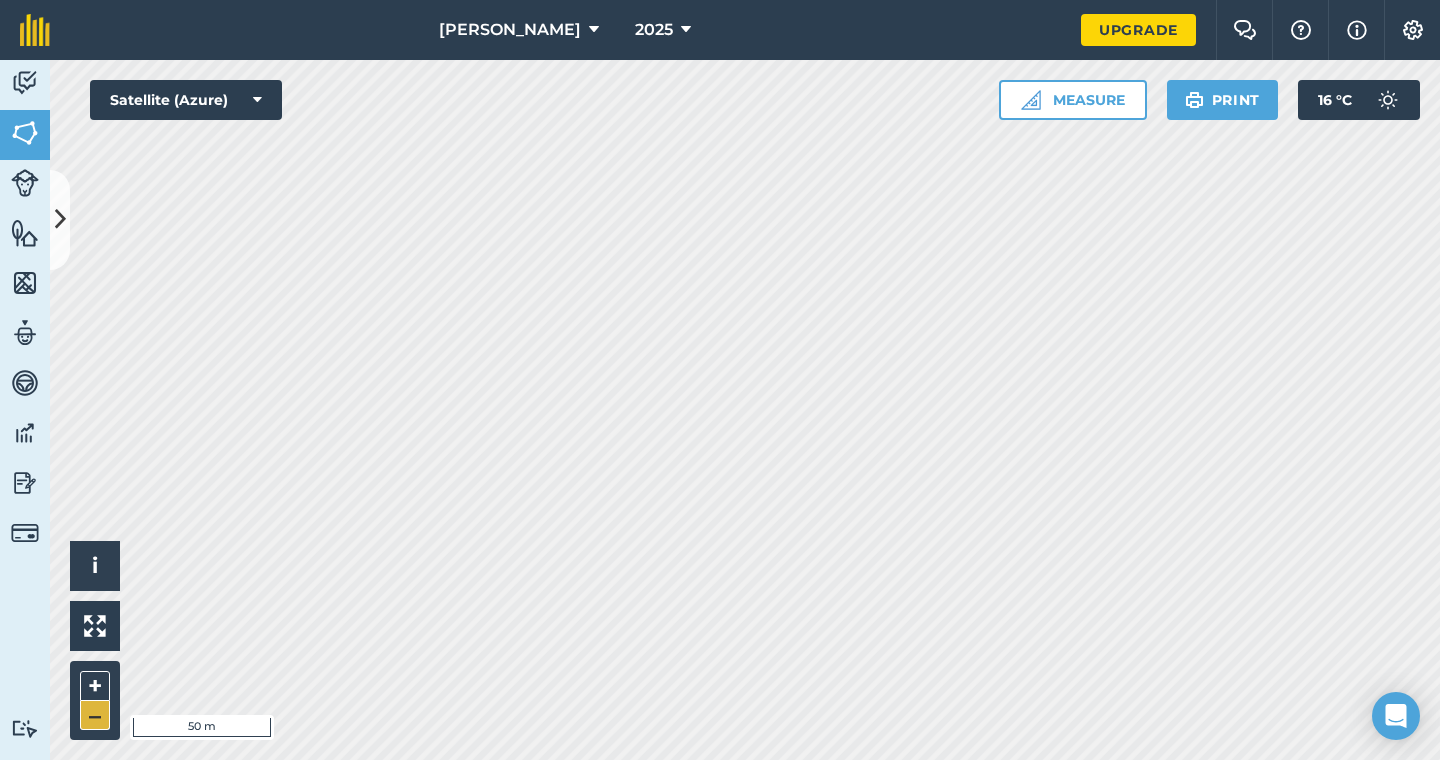 click on "–" at bounding box center (95, 715) 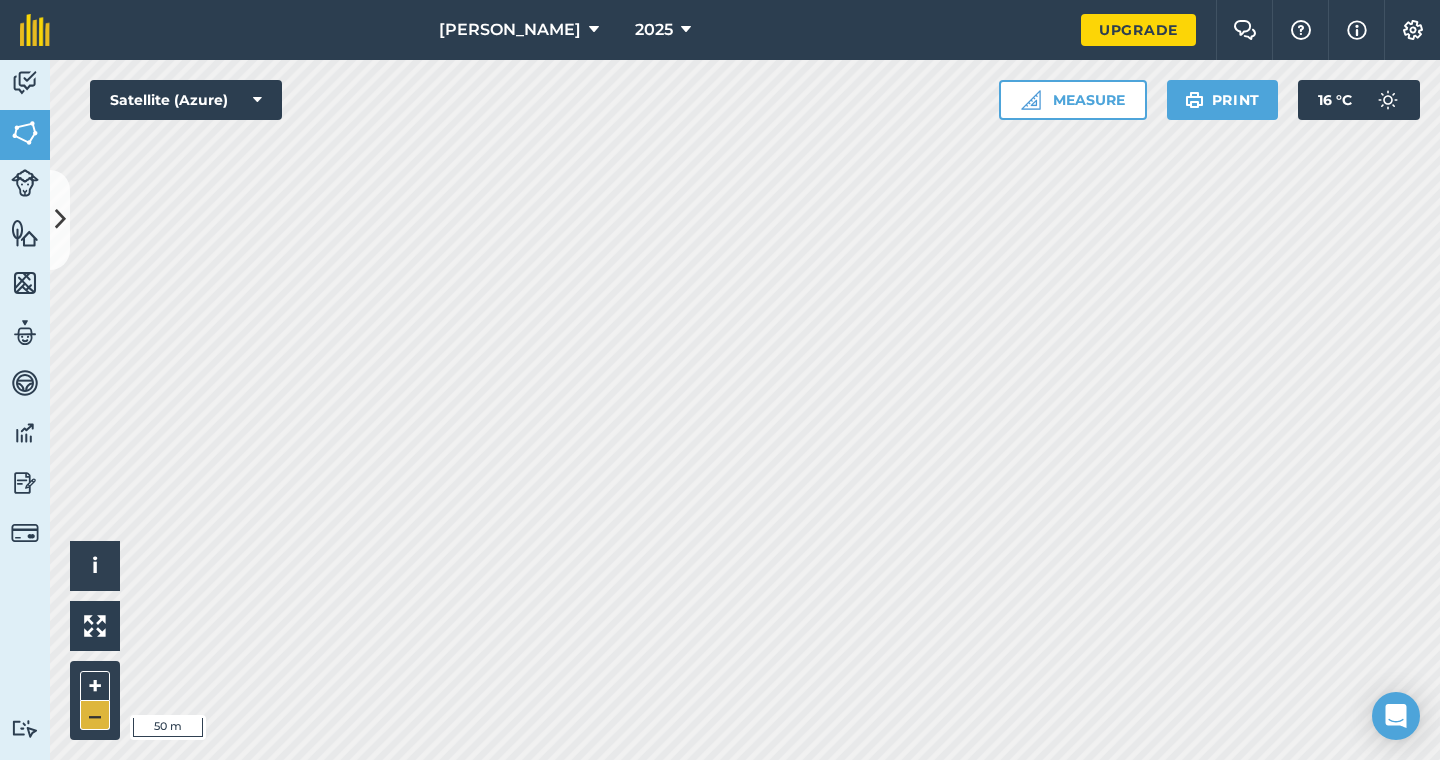 click on "–" at bounding box center [95, 715] 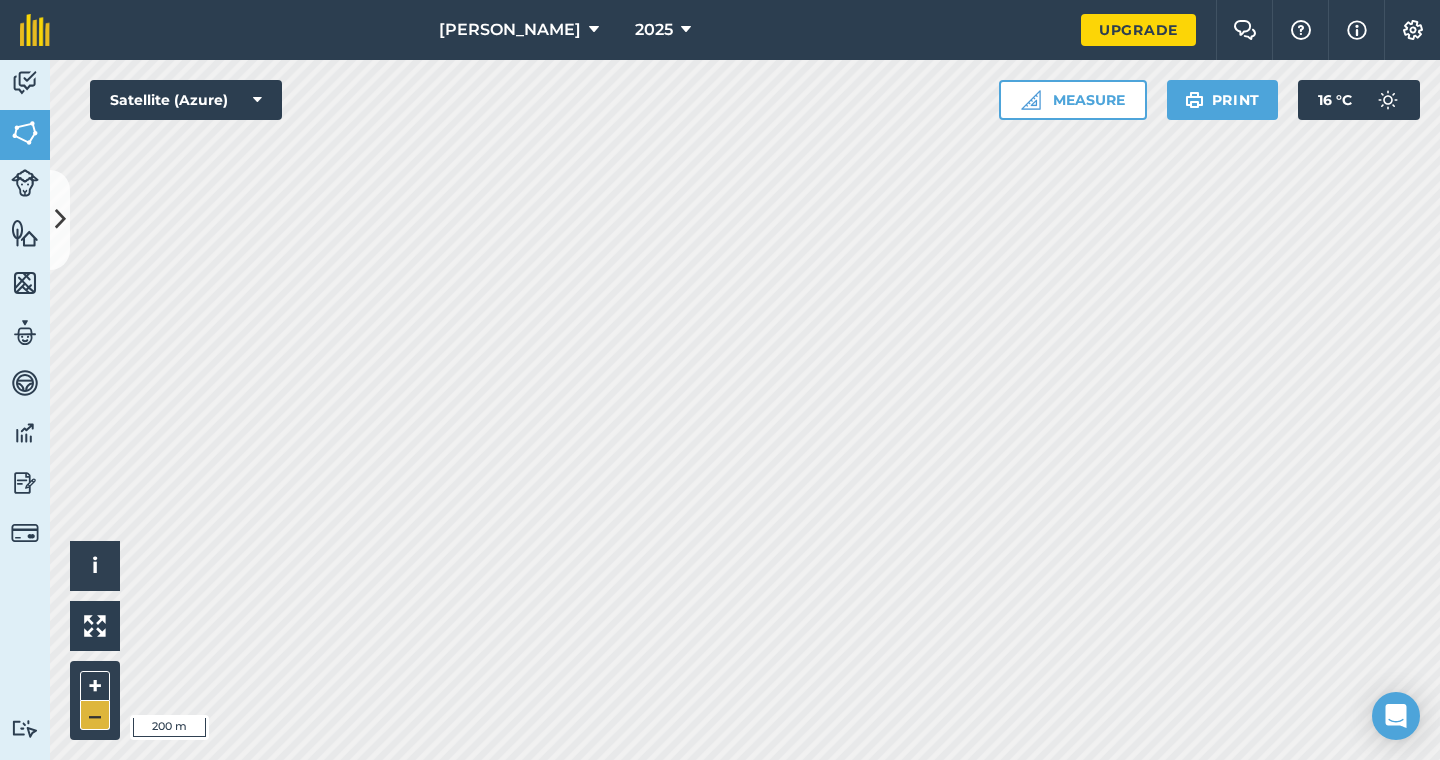 click on "–" at bounding box center [95, 715] 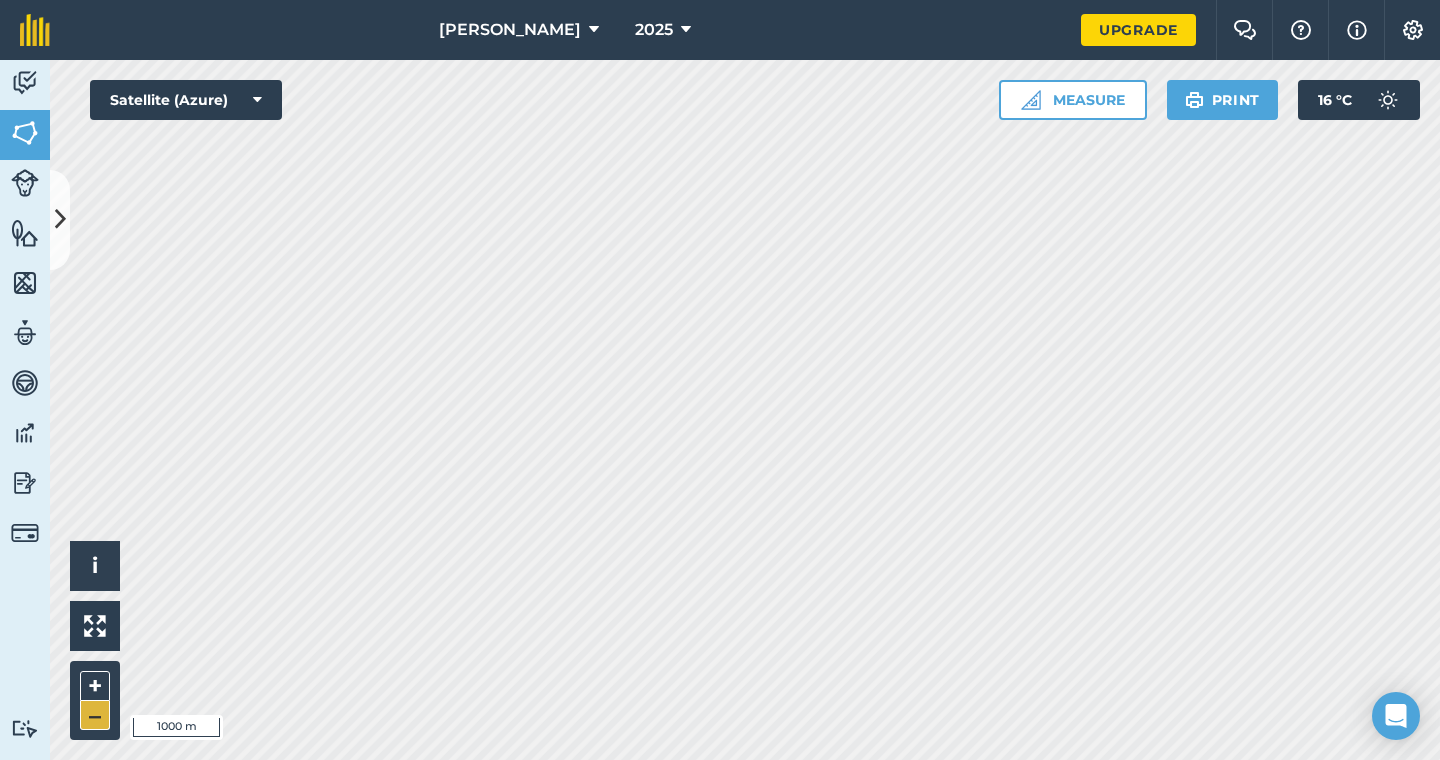 click on "–" at bounding box center [95, 715] 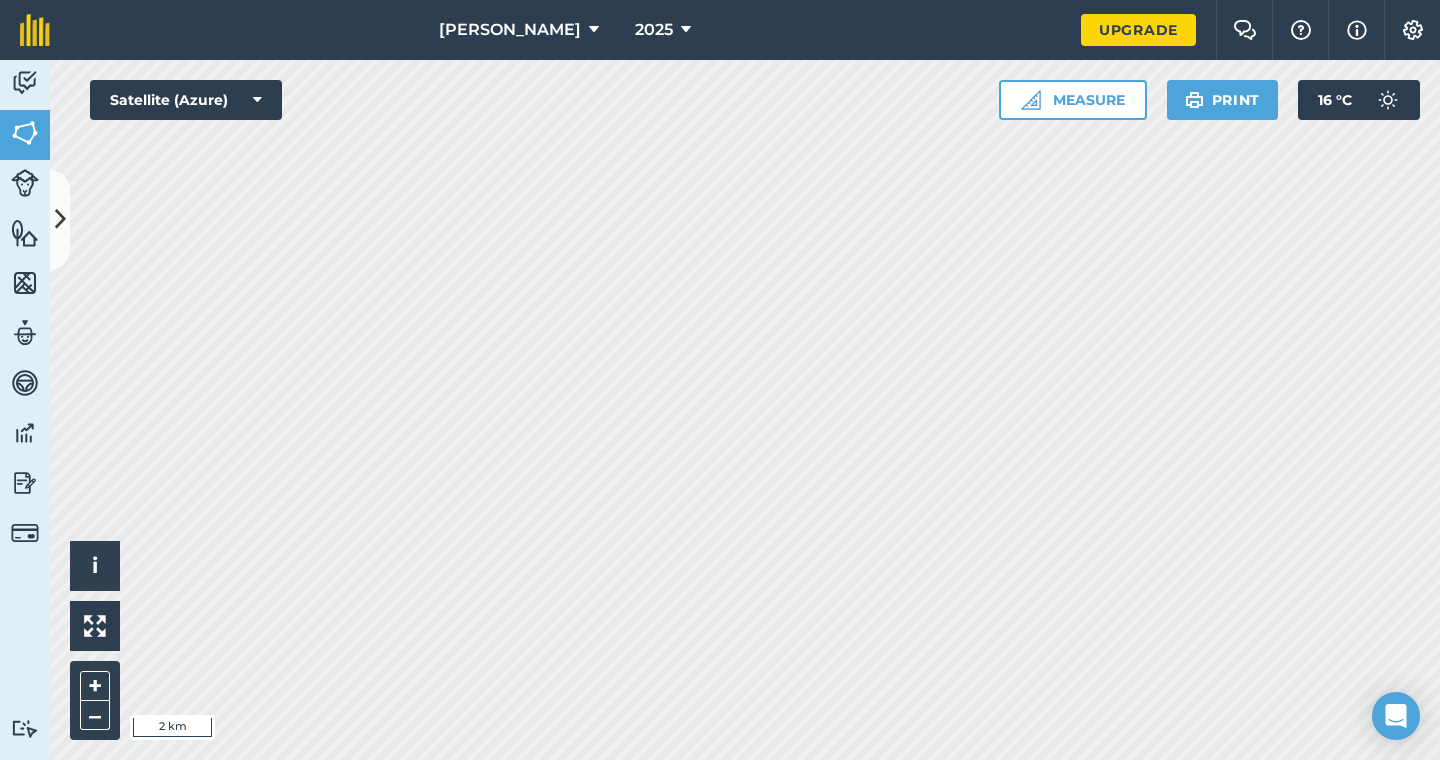 click on "[PERSON_NAME]" at bounding box center [519, 30] 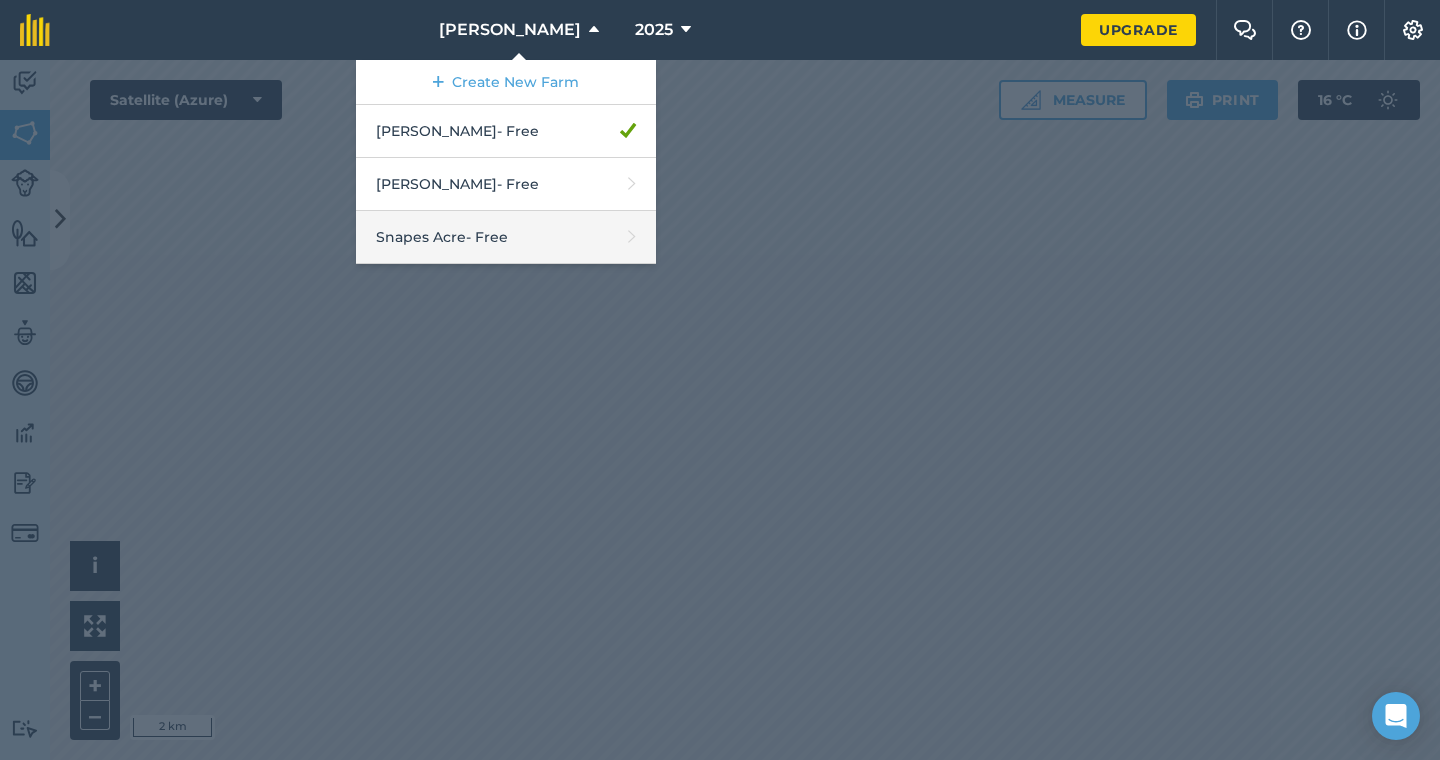 click on "Snapes Acre  - Free" at bounding box center (506, 237) 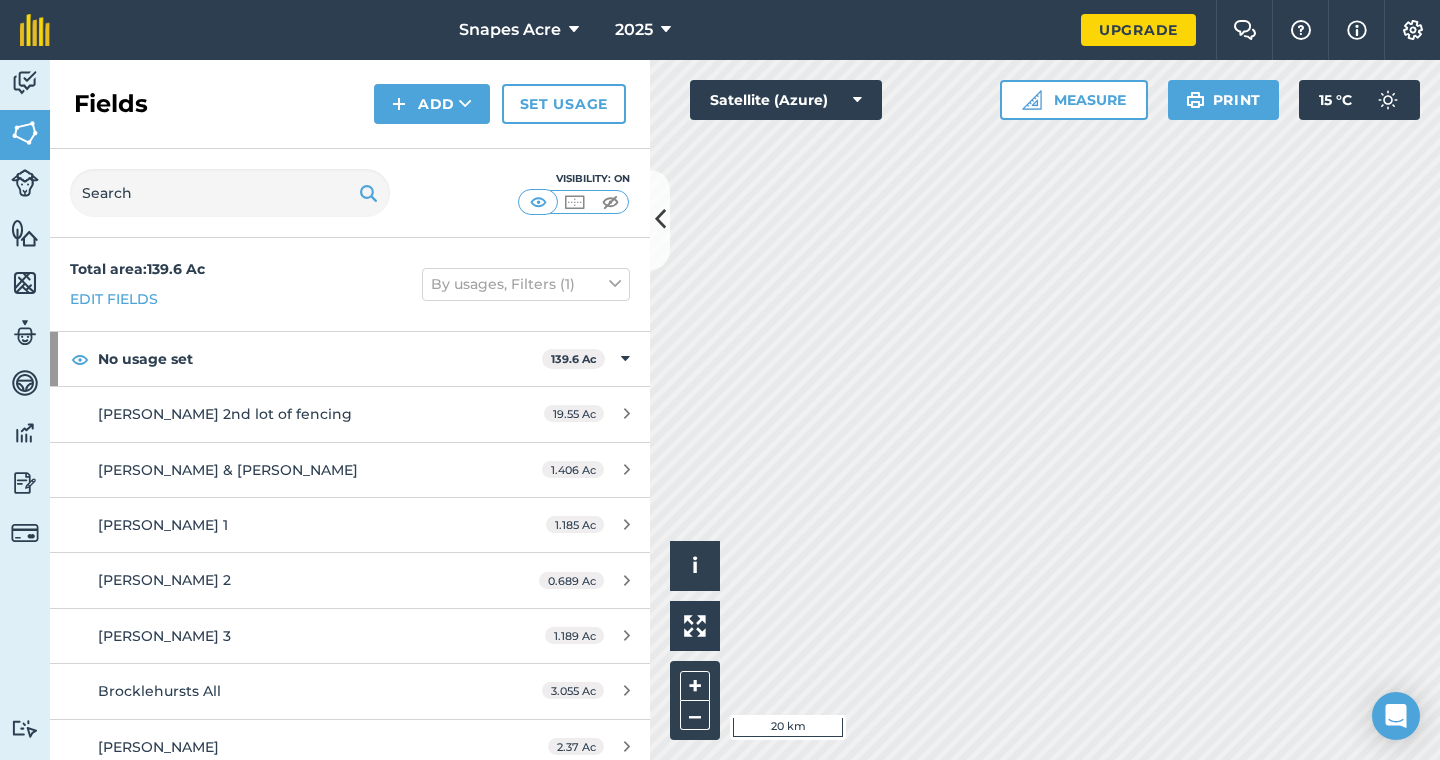 click at bounding box center [660, 219] 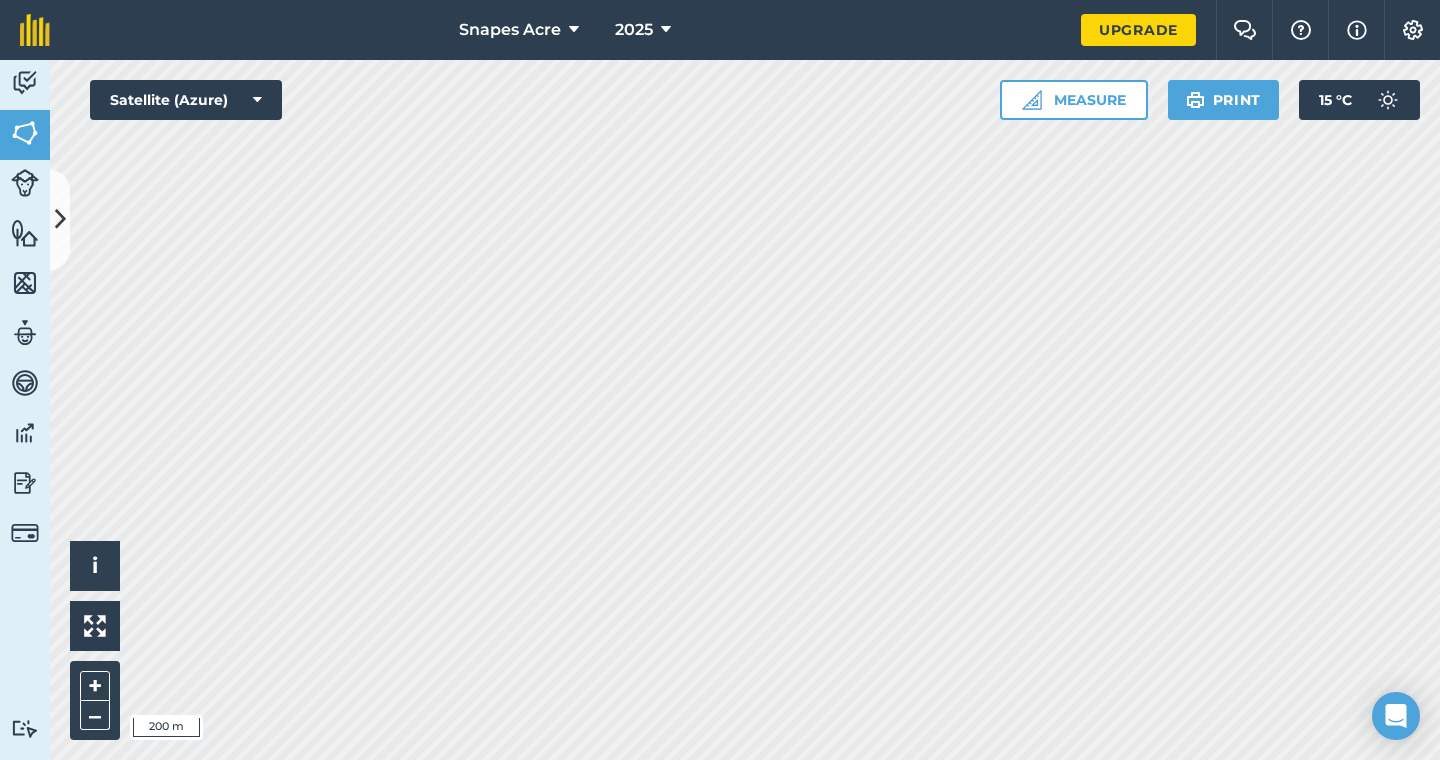 click at bounding box center (25, 233) 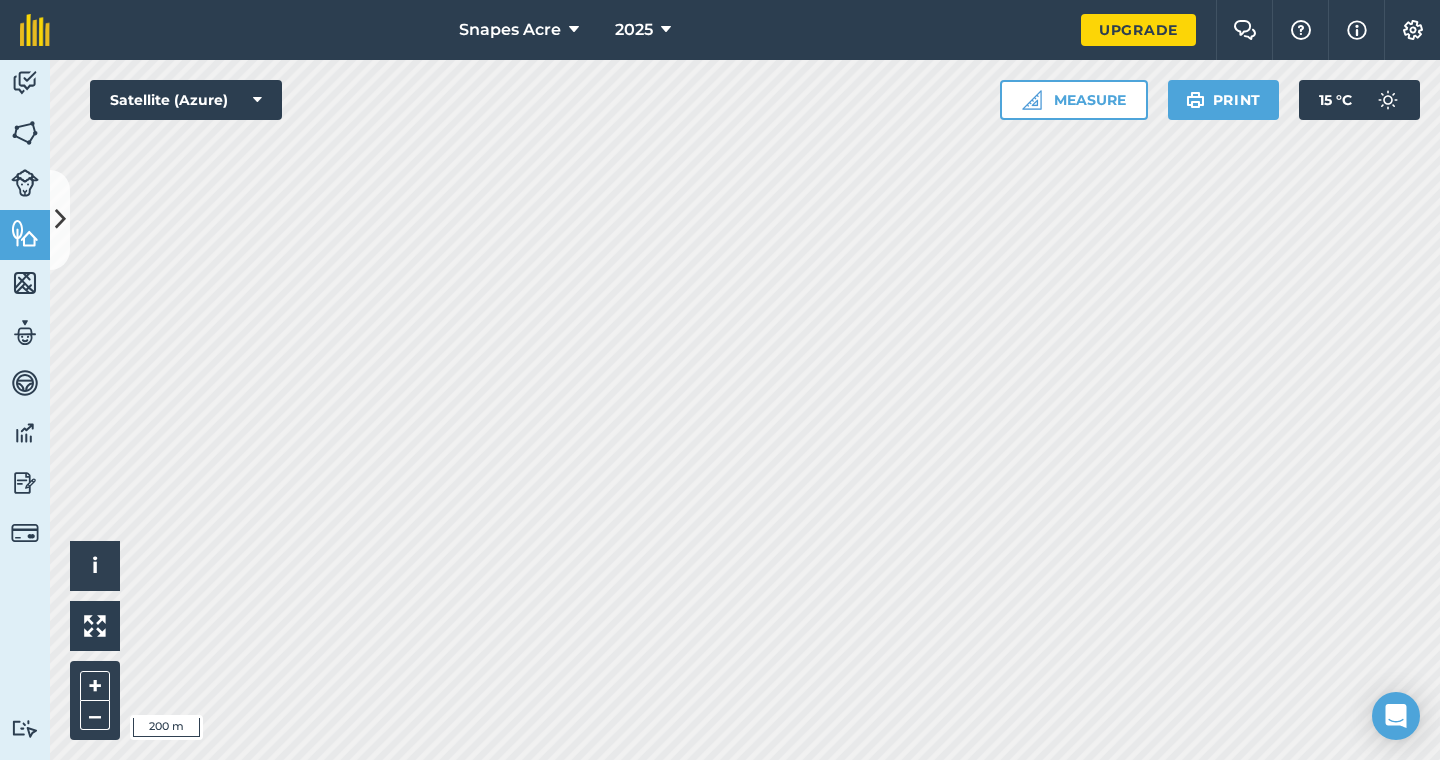 click at bounding box center (25, 83) 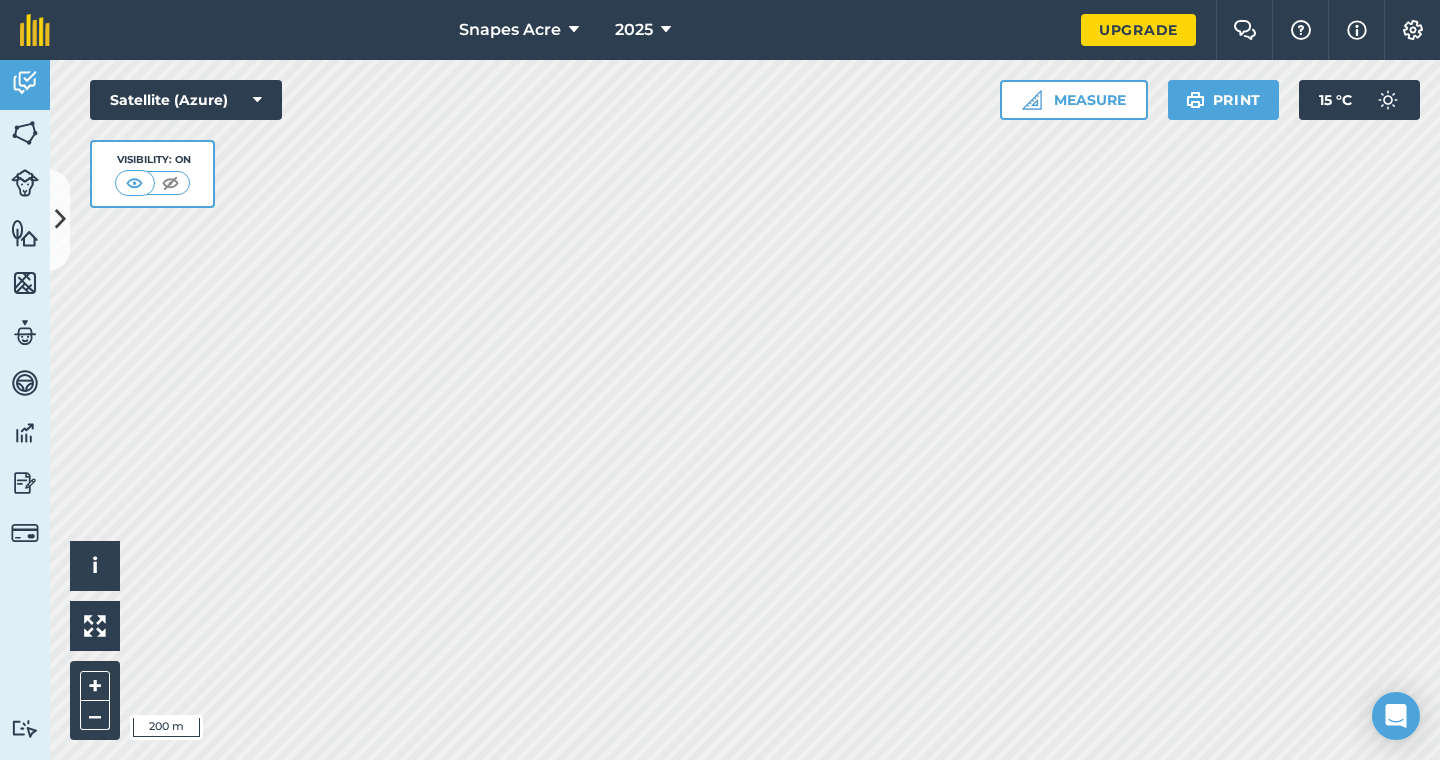 click at bounding box center (134, 183) 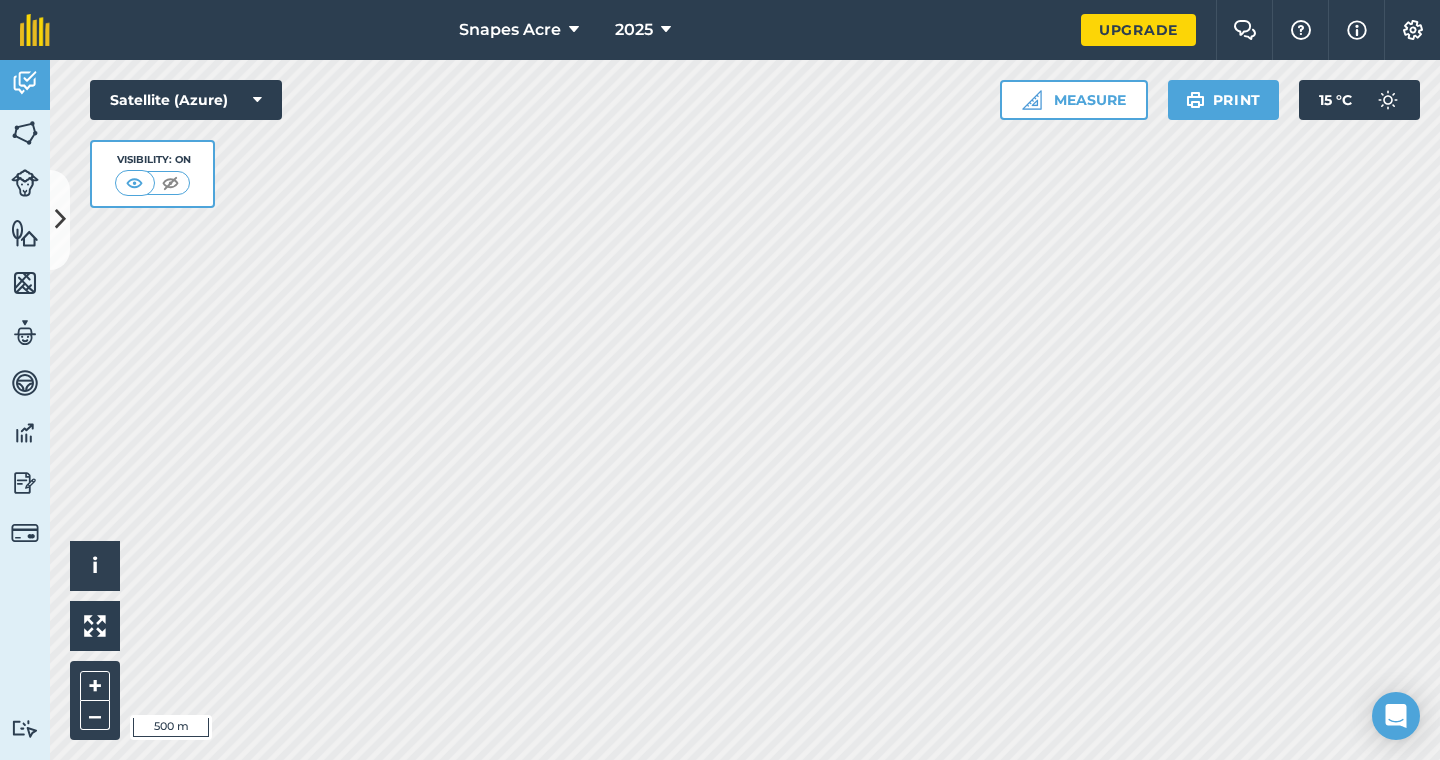 click at bounding box center (25, 233) 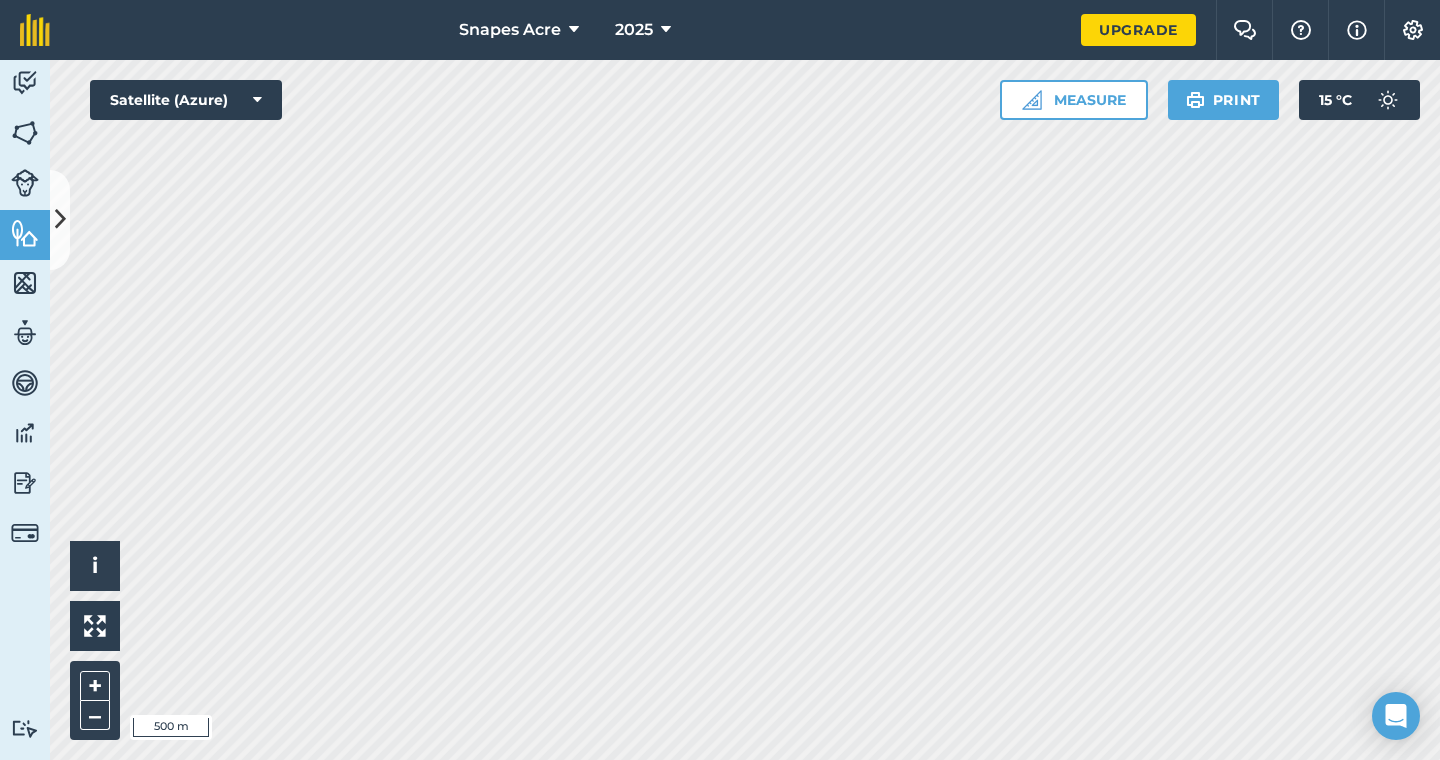 click at bounding box center [25, 183] 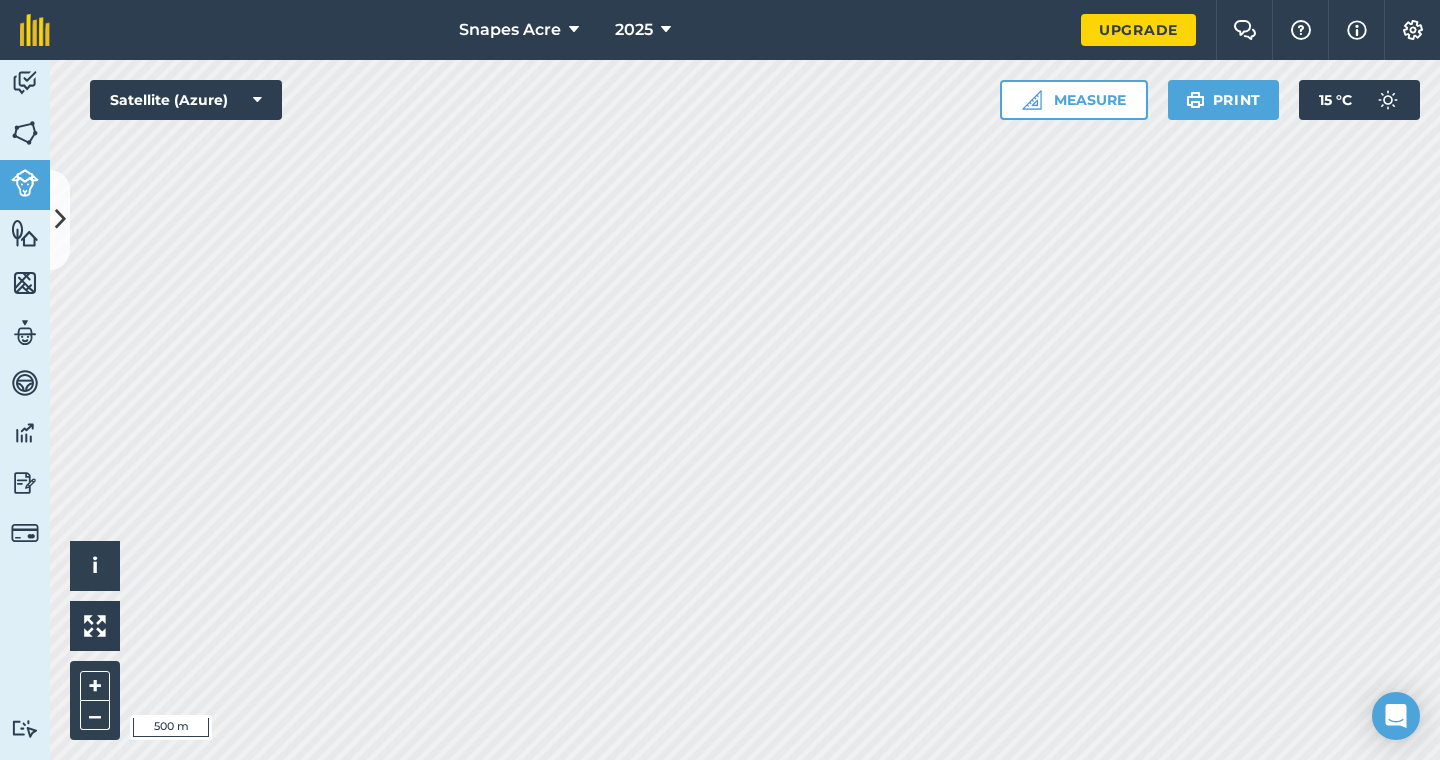 click at bounding box center (25, 133) 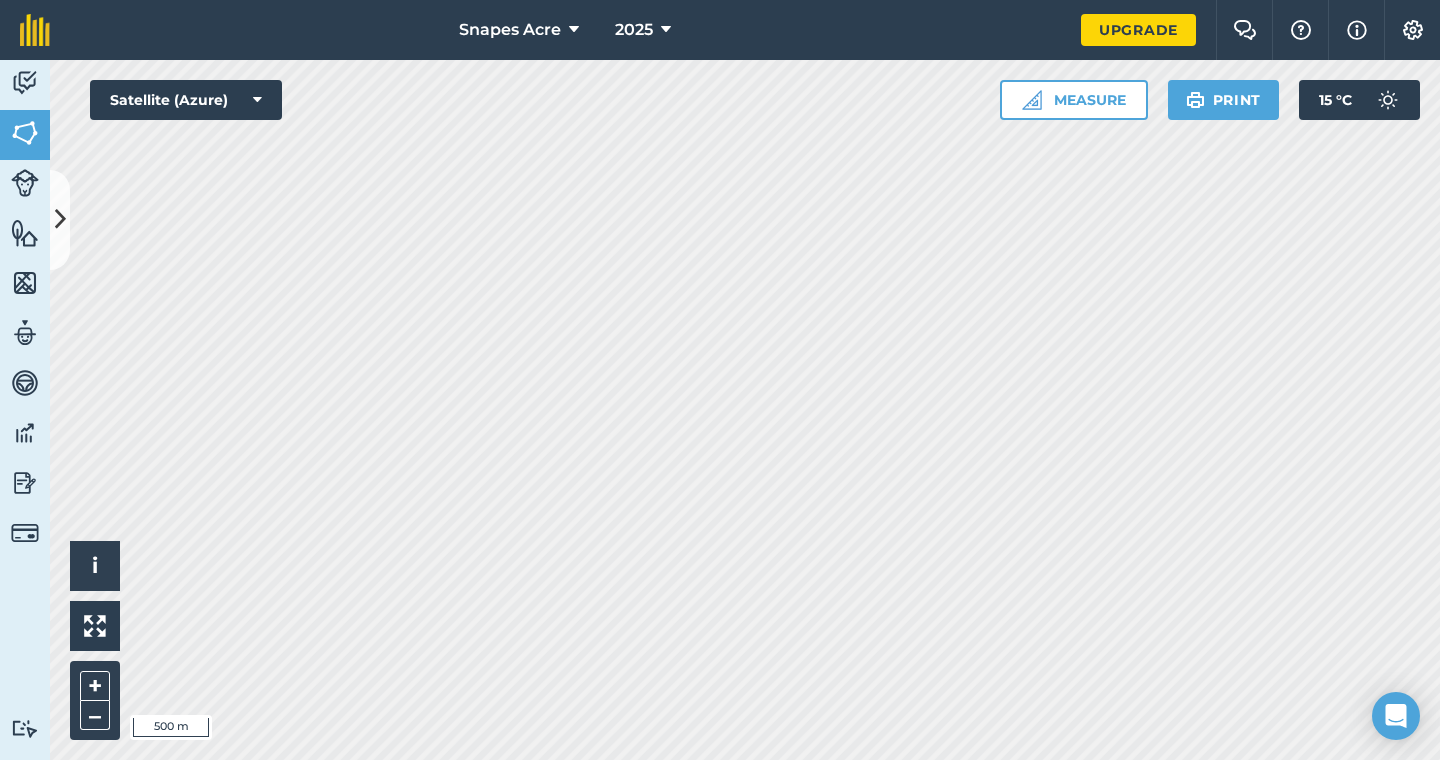 click on "Snapes Acre 2025 Upgrade Farm Chat Help Info Settings Map printing is not available on our free plan Please upgrade to our Essentials, Plus or Pro plan to access this feature. Activity Fields Livestock Features Maps Team Vehicles Data Reporting Billing Tutorials Tutorials Fields   Add   Set usage Visibility: On Total area :  139.6   Ac Edit fields By usages, Filters (1) No usage set 139.6   Ac  [PERSON_NAME] 2nd lot of fencing  19.55   Ac [PERSON_NAME] & [PERSON_NAME] 1.406   [PERSON_NAME][GEOGRAPHIC_DATA] 1 1.185   [PERSON_NAME][GEOGRAPHIC_DATA] 2 0.689   [PERSON_NAME] 3 1.189   Ac Brocklehursts All 3.055   Ac [PERSON_NAME]  2.37   [PERSON_NAME] CC Field.  2.949   Ac [PERSON_NAME] 1 1.628   Ac [PERSON_NAME] 2 1.93   Ac [PERSON_NAME] bottom paddock 1 0.6502   Ac [PERSON_NAME] Bottom Paddock 2 0.322   Ac Dervilla Bottom Paddocks 5.389   Ac Dervilla Ménage Paddocks 0.3861   Ac Dervilla Top Paddocks 3.239   Ac Dogs Play Paddock One 0.5041   Ac Dogs Play Paddock Three 0.5242   Ac Dogs Play Paddock Two 0.5103   Ac [PERSON_NAME] Big Field  5.756   Ac 1.558" at bounding box center (720, 380) 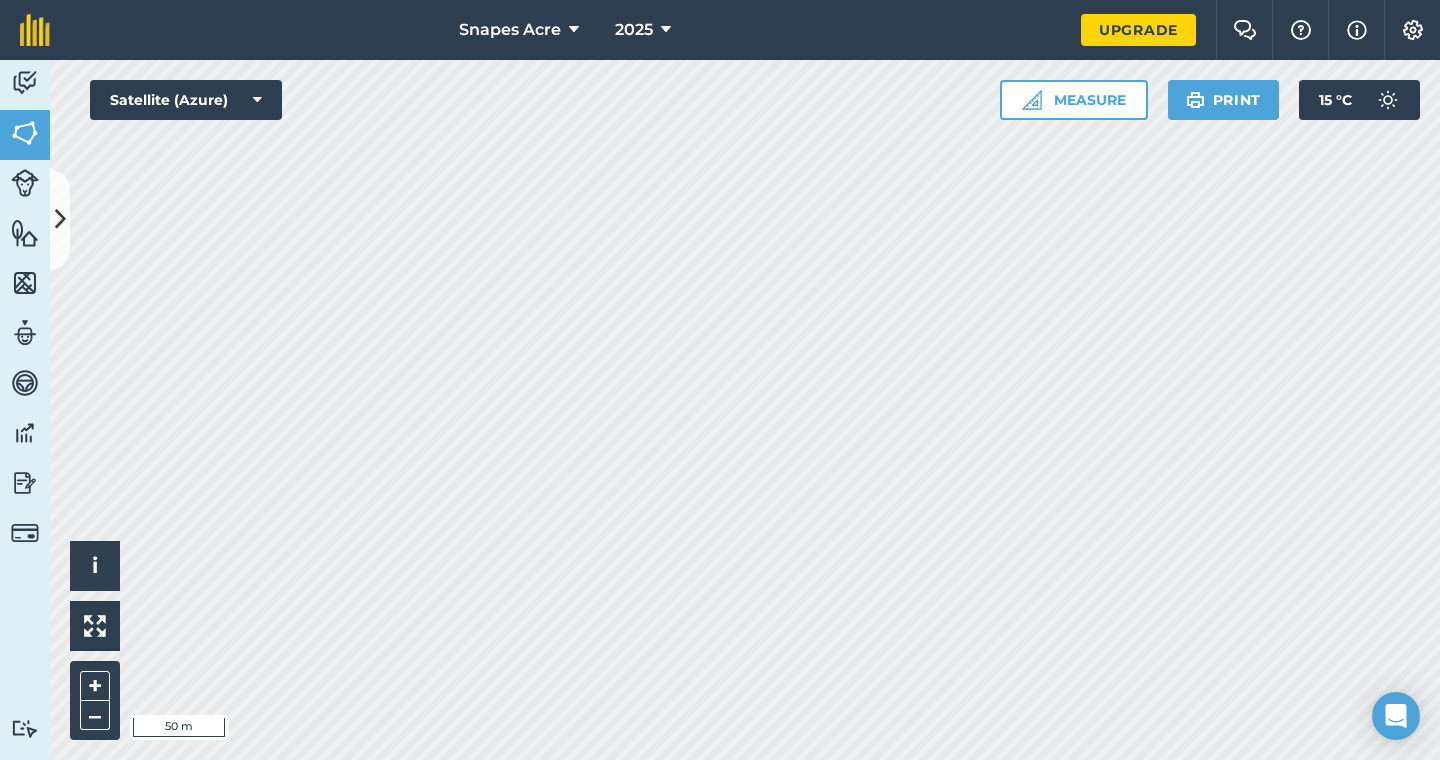 click on "Snapes Acre 2025 Upgrade Farm Chat Help Info Settings Map printing is not available on our free plan Please upgrade to our Essentials, Plus or Pro plan to access this feature. Activity Fields Livestock Features Maps Team Vehicles Data Reporting Billing Tutorials Tutorials Fields   Add   Set usage Visibility: On Total area :  139.6   Ac Edit fields By usages, Filters (1) No usage set 139.6   Ac  [PERSON_NAME] 2nd lot of fencing  19.55   Ac [PERSON_NAME] & [PERSON_NAME] 1.406   [PERSON_NAME][GEOGRAPHIC_DATA] 1 1.185   [PERSON_NAME][GEOGRAPHIC_DATA] 2 0.689   [PERSON_NAME] 3 1.189   Ac Brocklehursts All 3.055   Ac [PERSON_NAME]  2.37   [PERSON_NAME] CC Field.  2.949   Ac [PERSON_NAME] 1 1.628   Ac [PERSON_NAME] 2 1.93   Ac [PERSON_NAME] bottom paddock 1 0.6502   Ac [PERSON_NAME] Bottom Paddock 2 0.322   Ac Dervilla Bottom Paddocks 5.389   Ac Dervilla Ménage Paddocks 0.3861   Ac Dervilla Top Paddocks 3.239   Ac Dogs Play Paddock One 0.5041   Ac Dogs Play Paddock Three 0.5242   Ac Dogs Play Paddock Two 0.5103   Ac [PERSON_NAME] Big Field  5.756   Ac 1.558" at bounding box center [720, 380] 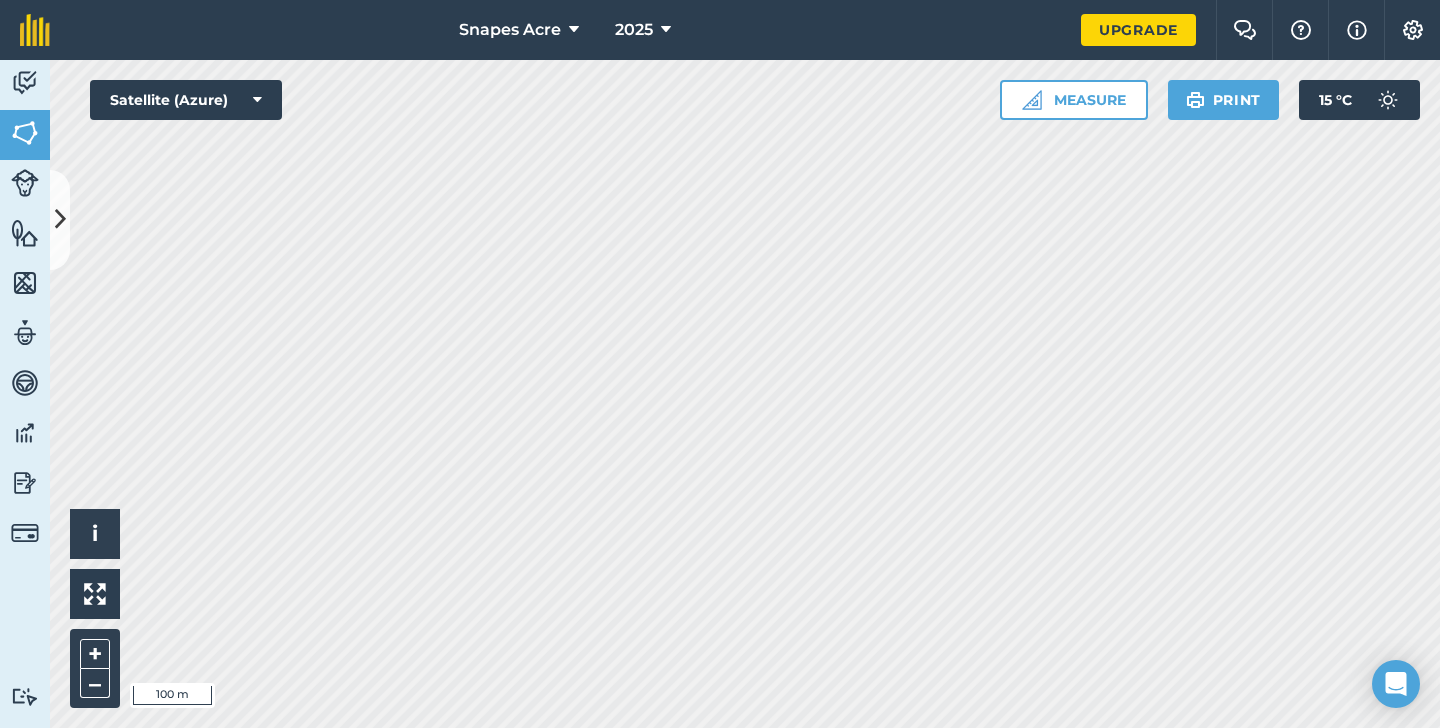 click on "Measure" at bounding box center (1074, 100) 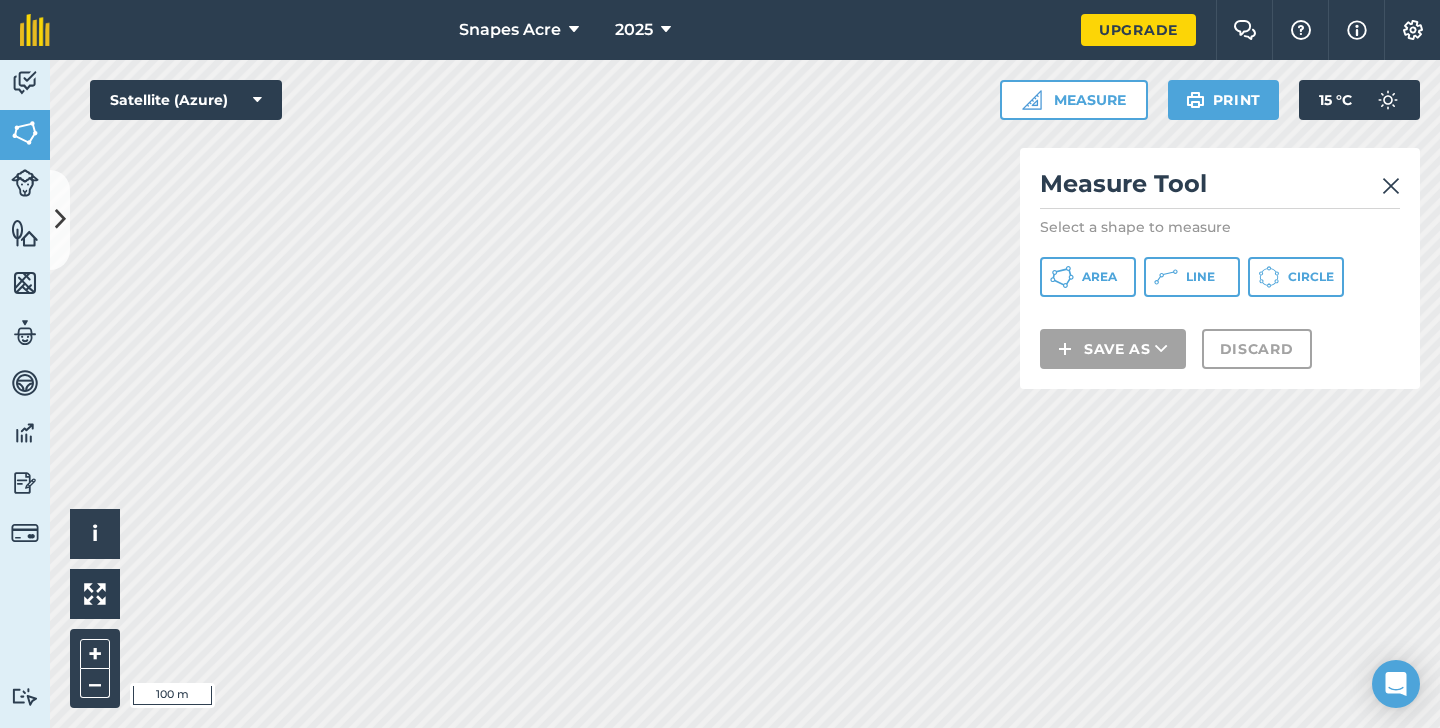 click on "Measure" at bounding box center [1074, 100] 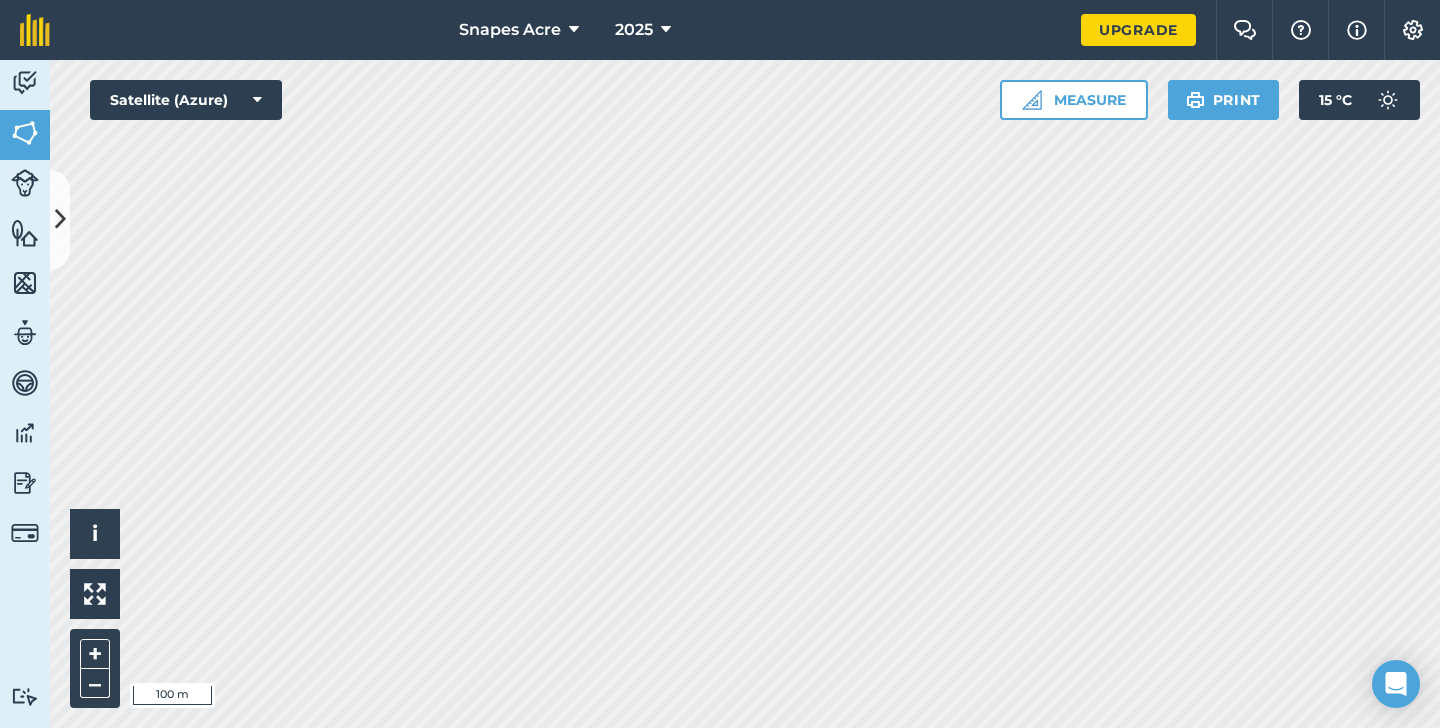 click at bounding box center (60, 219) 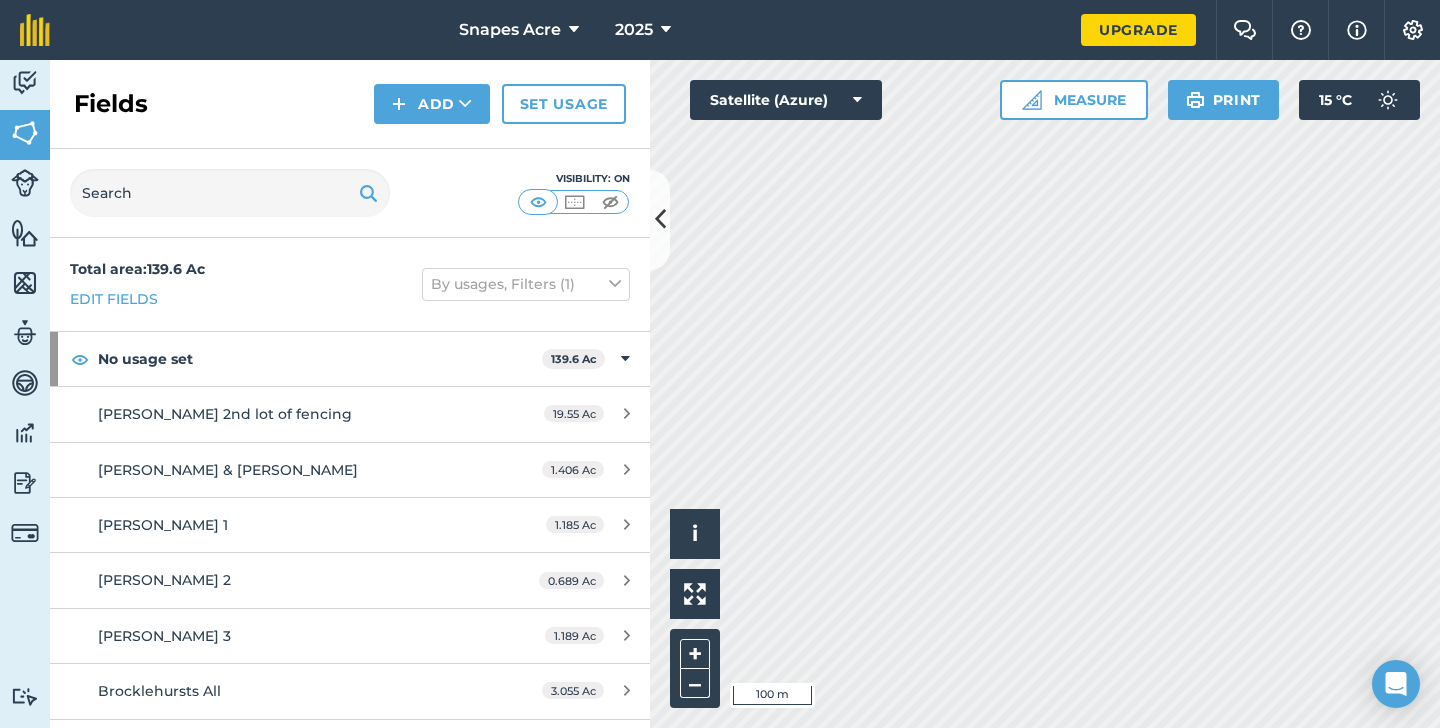 click on "Fields   Add   Set usage" at bounding box center [350, 104] 